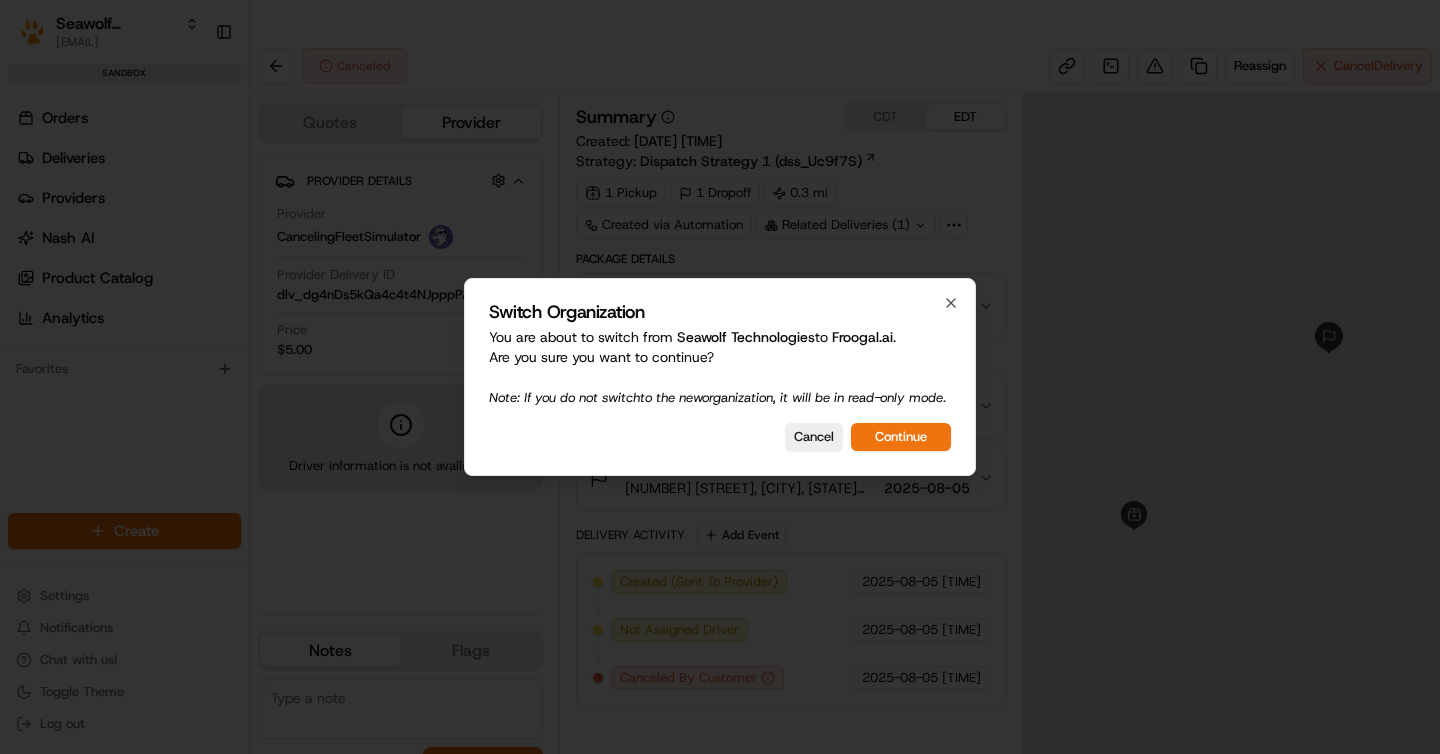 scroll, scrollTop: 0, scrollLeft: 0, axis: both 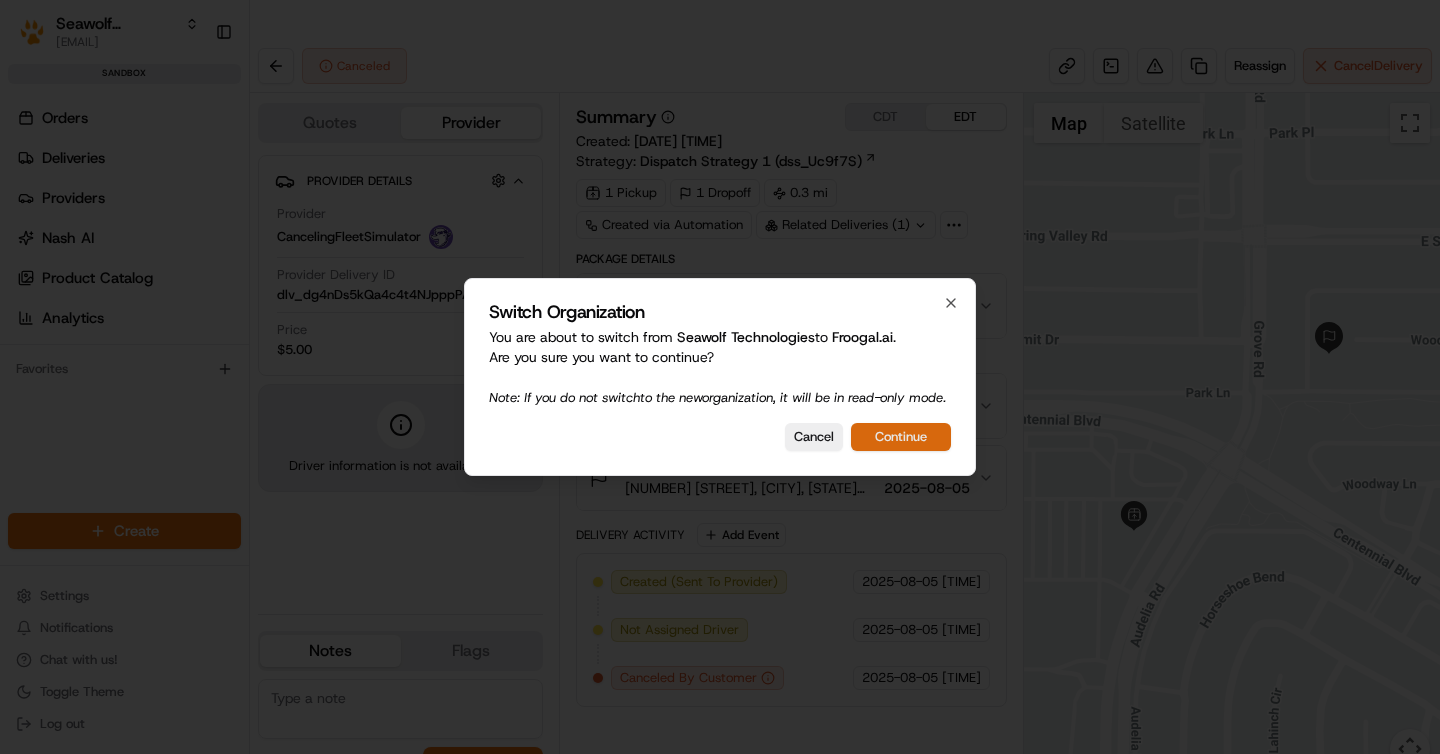 click on "Continue" at bounding box center [901, 437] 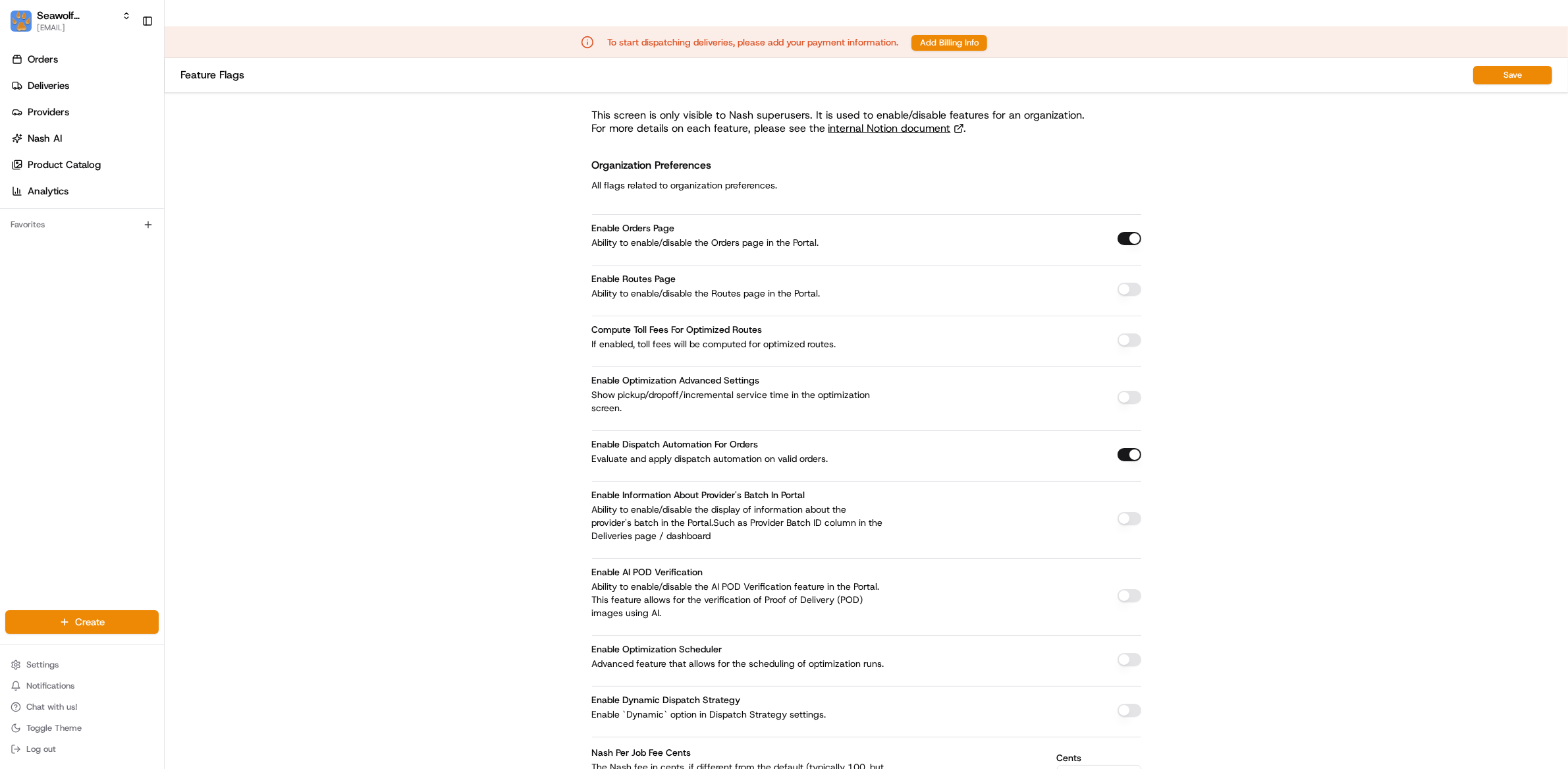 scroll, scrollTop: 0, scrollLeft: 0, axis: both 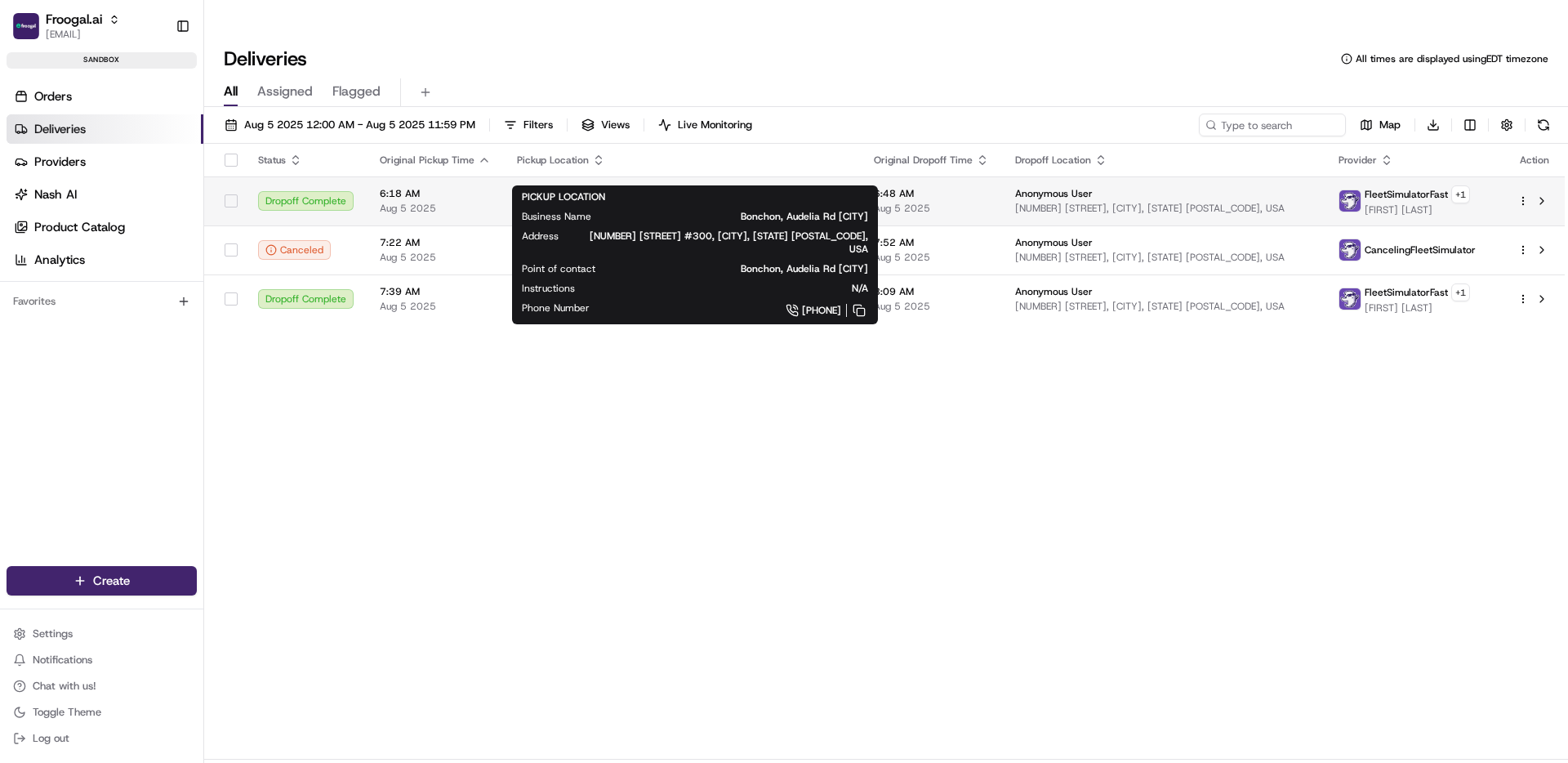 click on "Bonchon, Audelia Rd [CITY]" at bounding box center [581, 194] 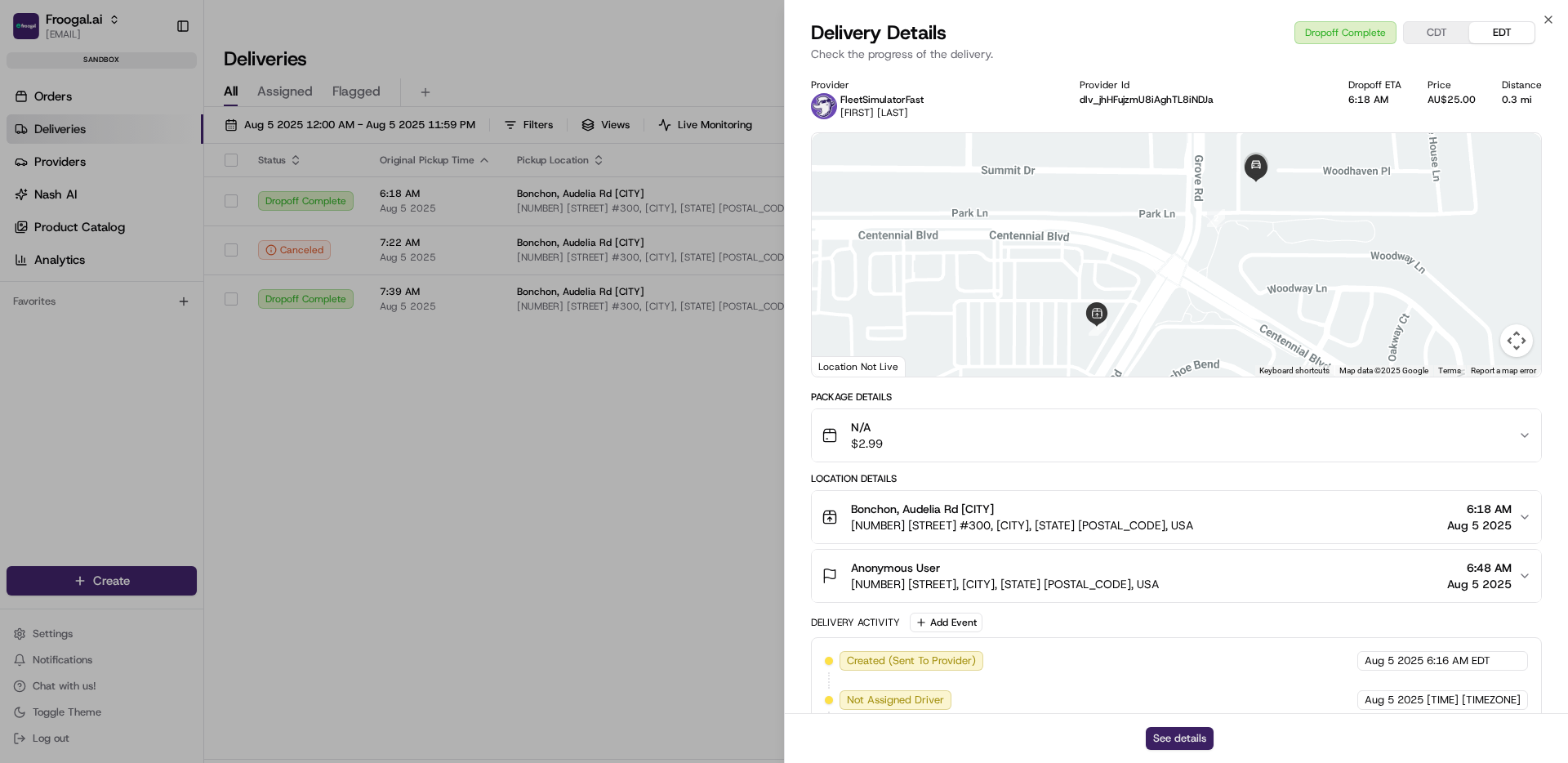 click on "See details" at bounding box center [1179, 738] 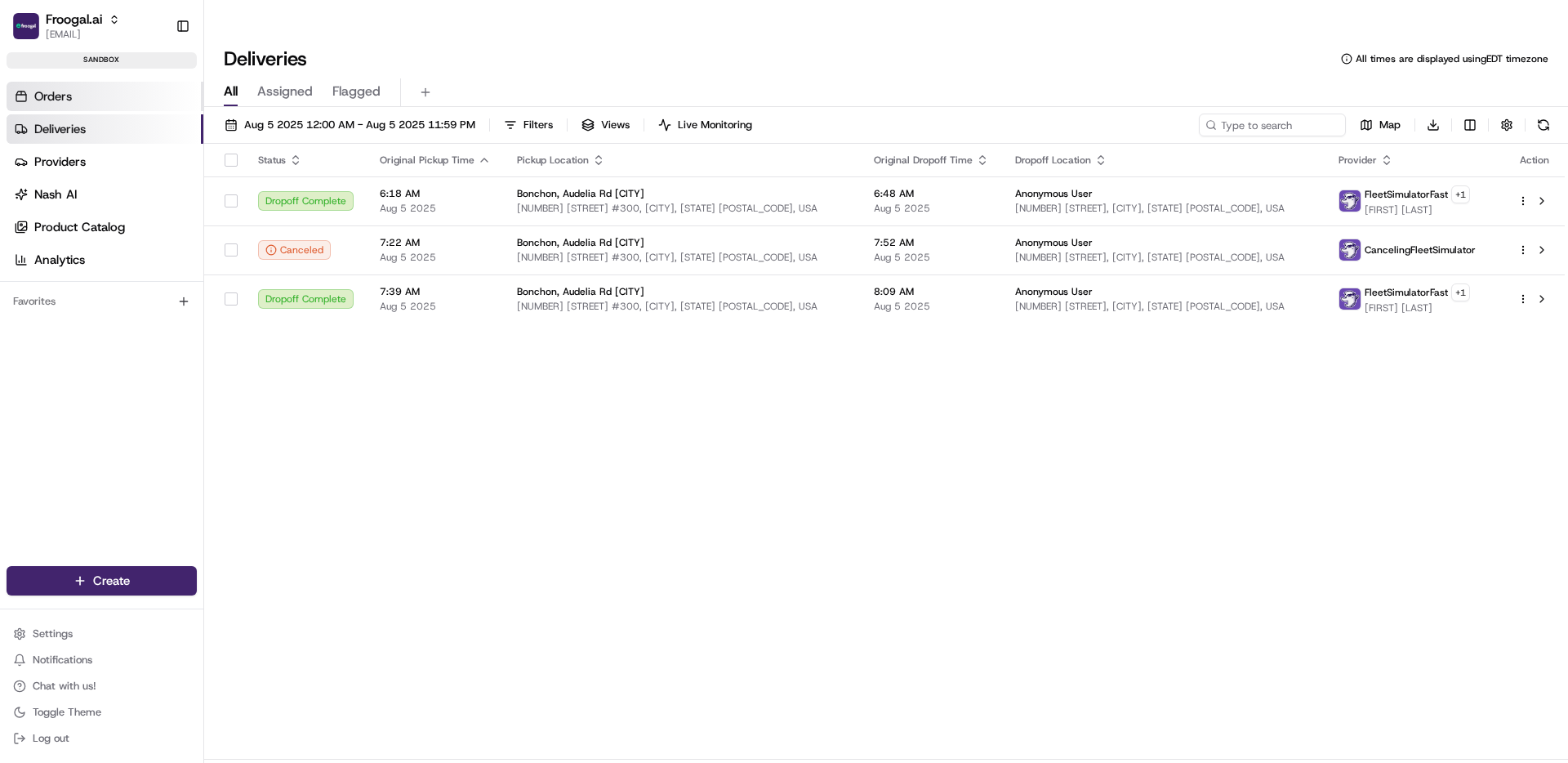 click on "Orders" at bounding box center (53, 96) 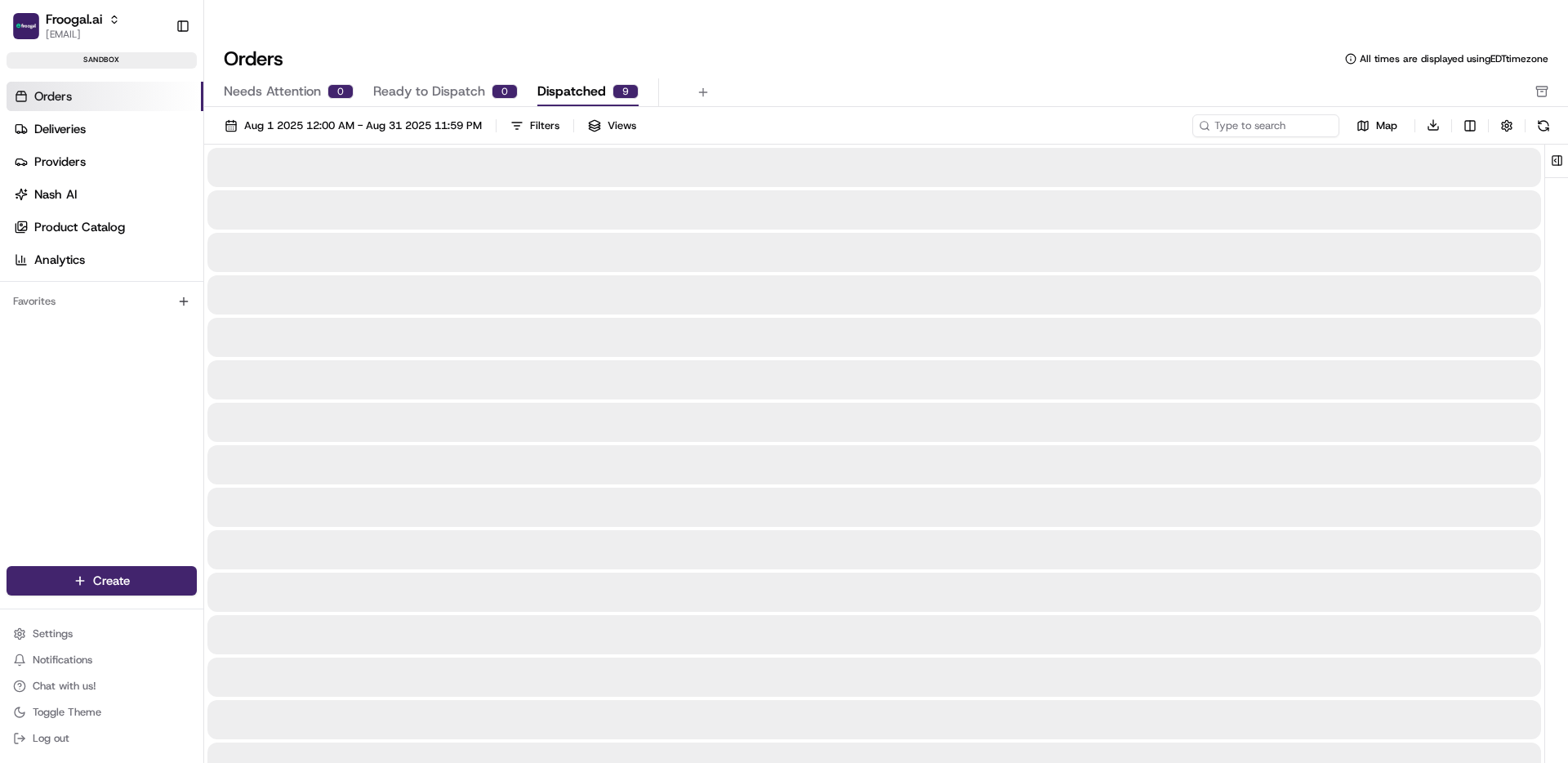 click on "Dispatched" at bounding box center (572, 91) 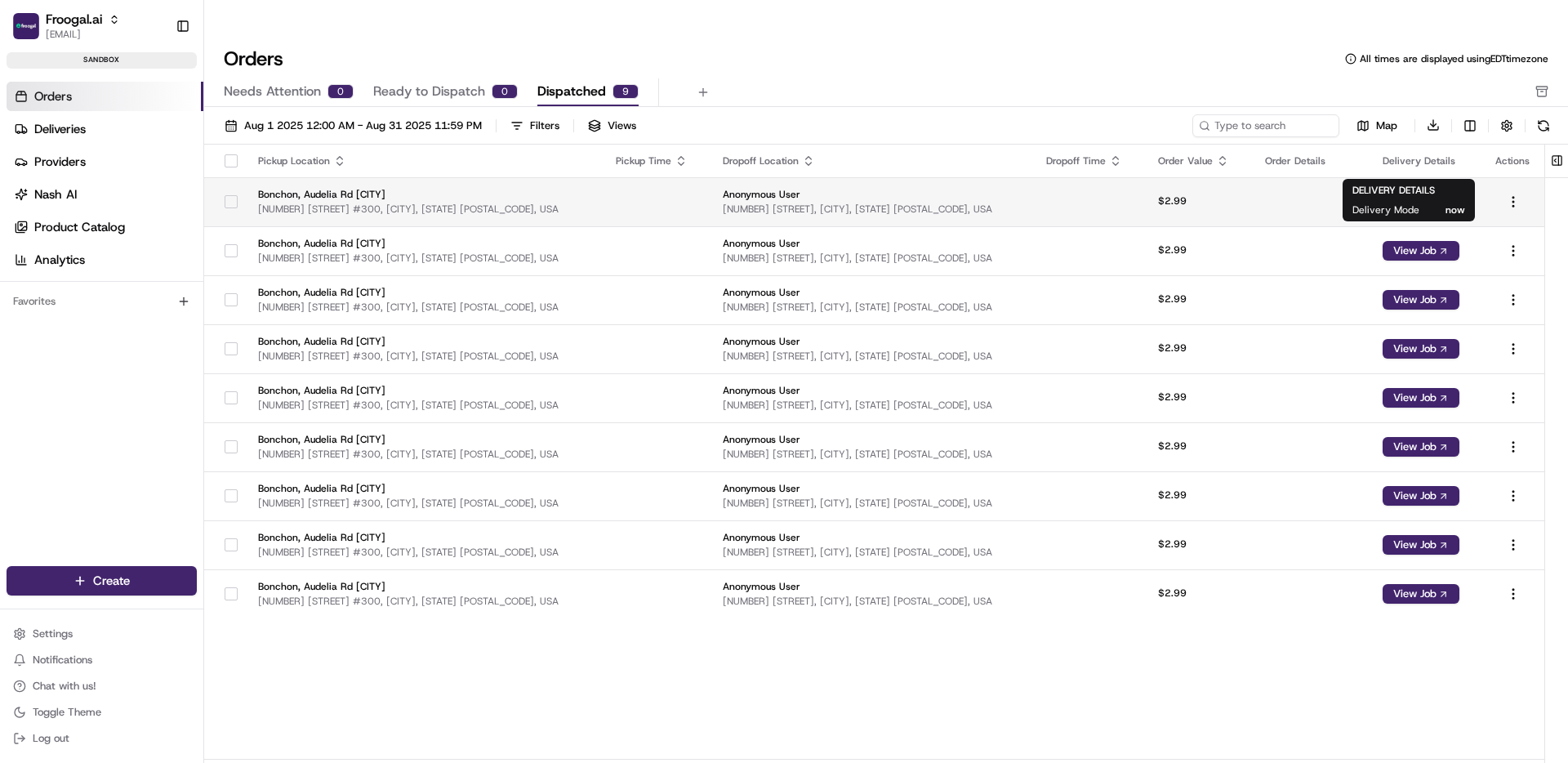 click on "View Job" at bounding box center [1421, 202] 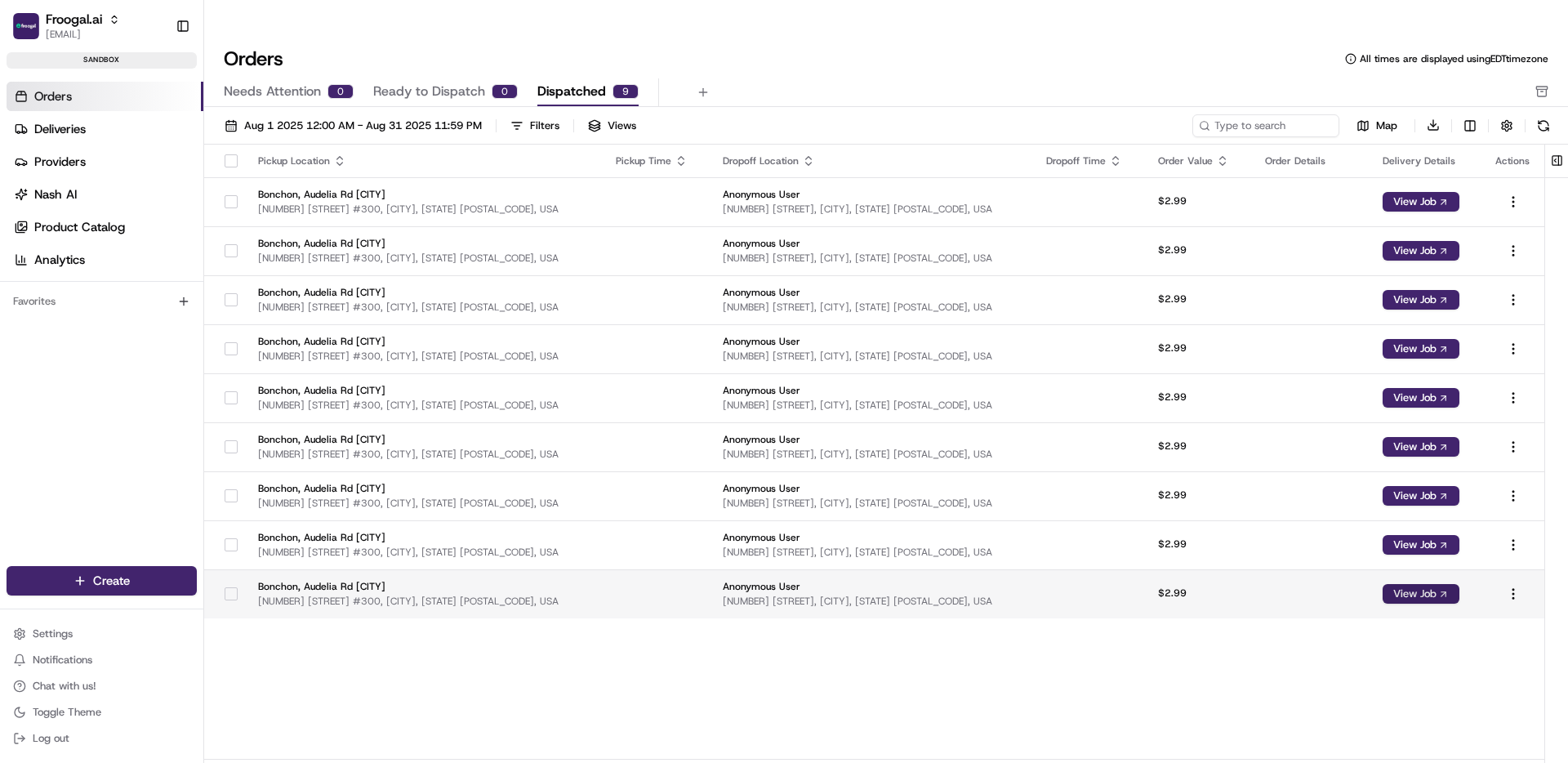 click on "View Job" at bounding box center (1421, 594) 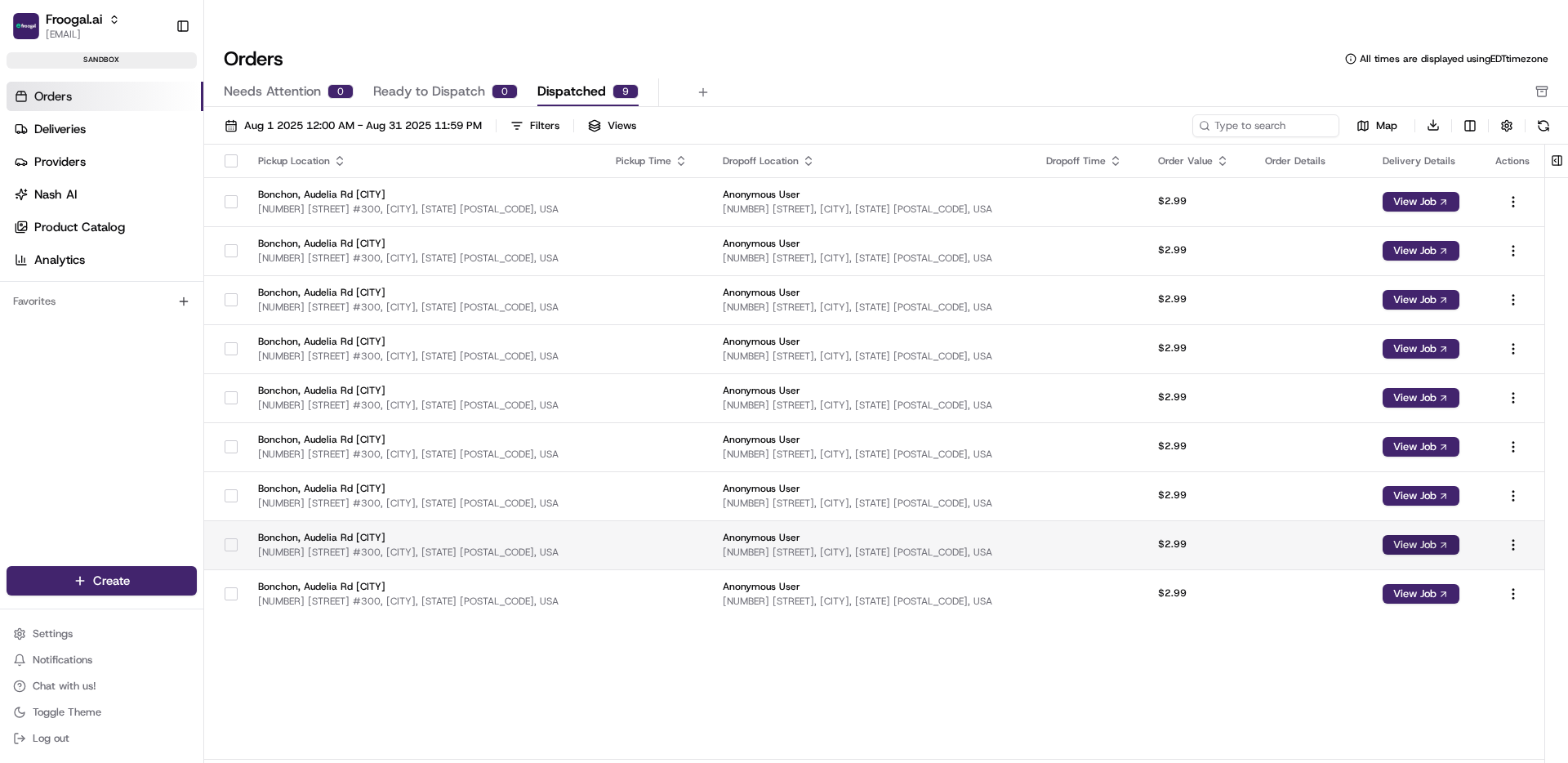 click on "View Job" at bounding box center (1421, 545) 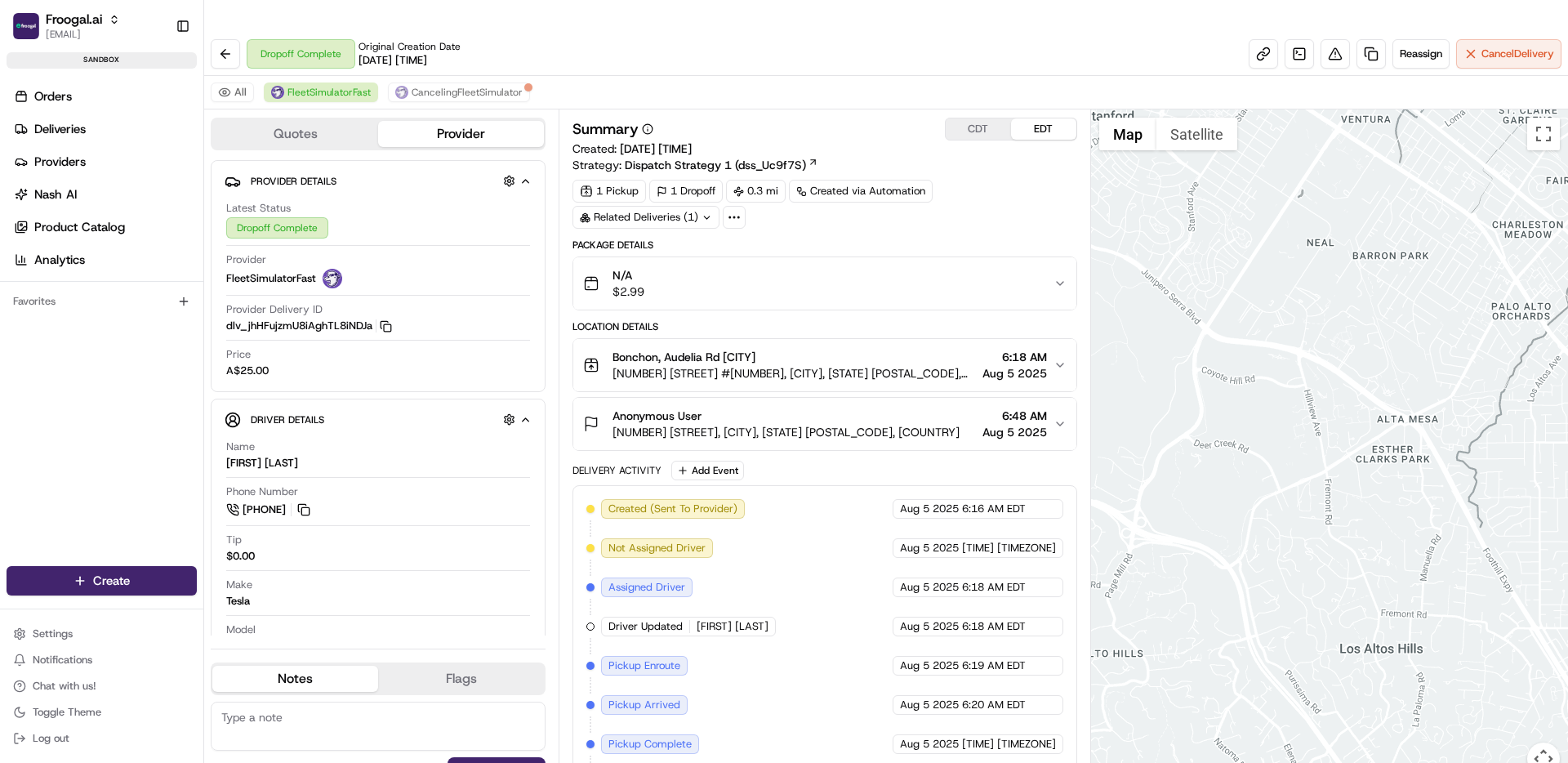 scroll, scrollTop: 0, scrollLeft: 0, axis: both 